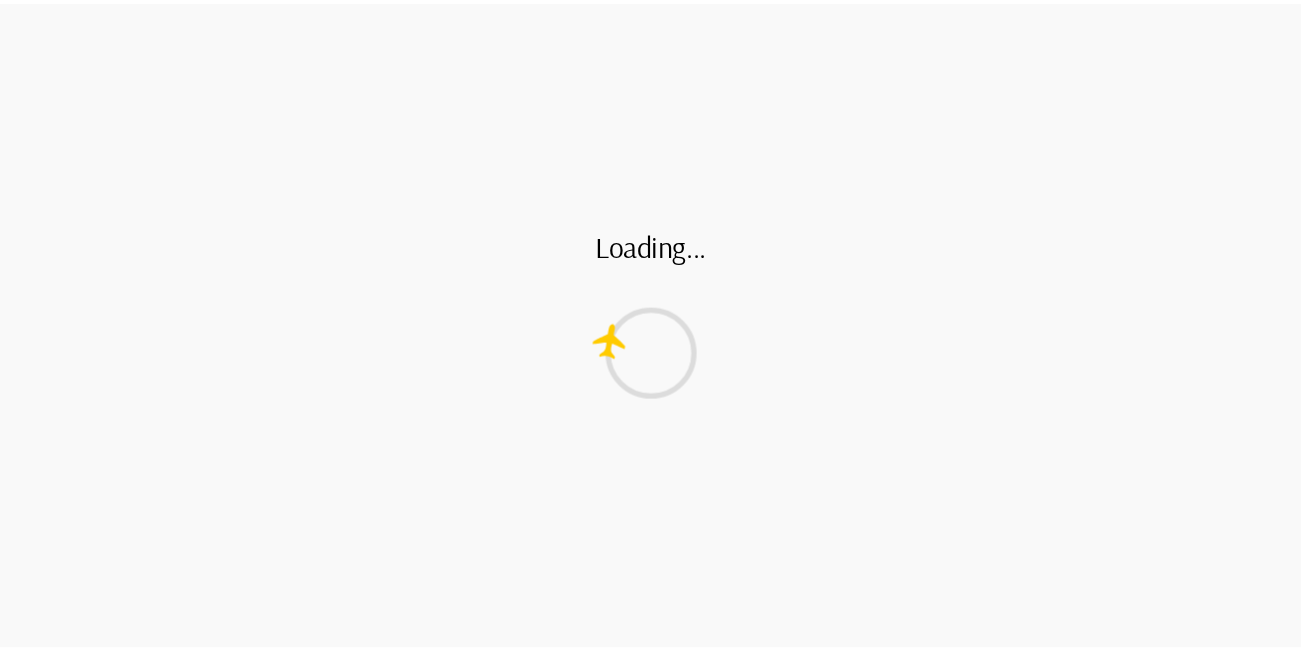 scroll, scrollTop: 0, scrollLeft: 0, axis: both 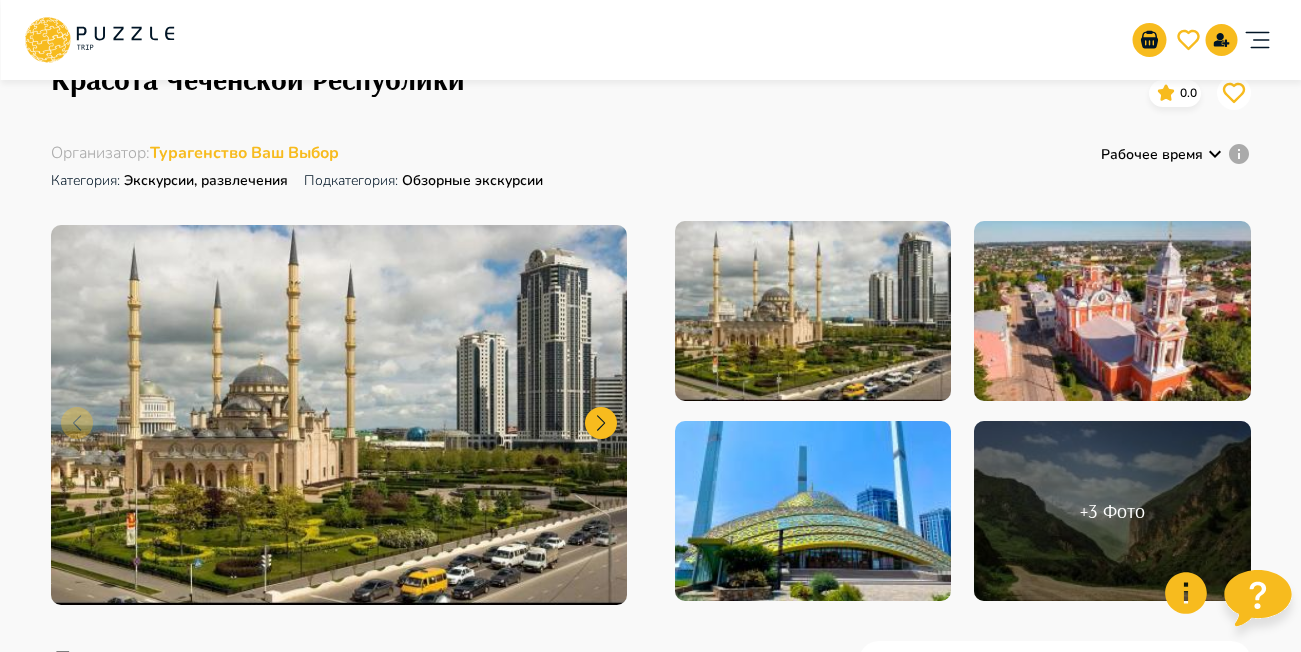 click 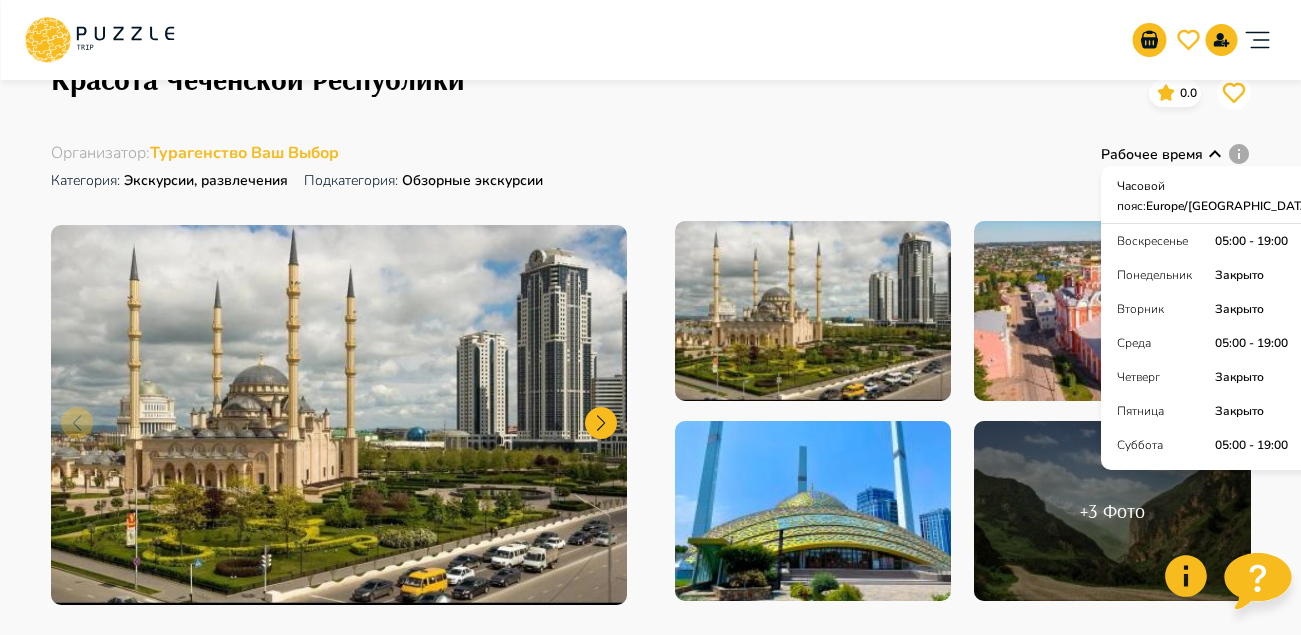 click on "Главная страница Экскурсии, развлечения Результаты поиска Красота Чеченской Республики Красота Чеченской Республики ИН 5387 0.0 Организатор :   Турагенство Ваш Выбор   Категория :     Экскурсии, развлечения Подкатегория:     Обзорные экскурсии Рабочее время Часовой пояс :  Europe/Moscow Воскресенье 05:00 - 19:00 Понедельник Закрыто Вторник Закрыто Среда 05:00 - 19:00 Четверг Закрыто Пятница Закрыто Суббота 05:00 - 19:00 + 3   Фото" at bounding box center (651, 312) 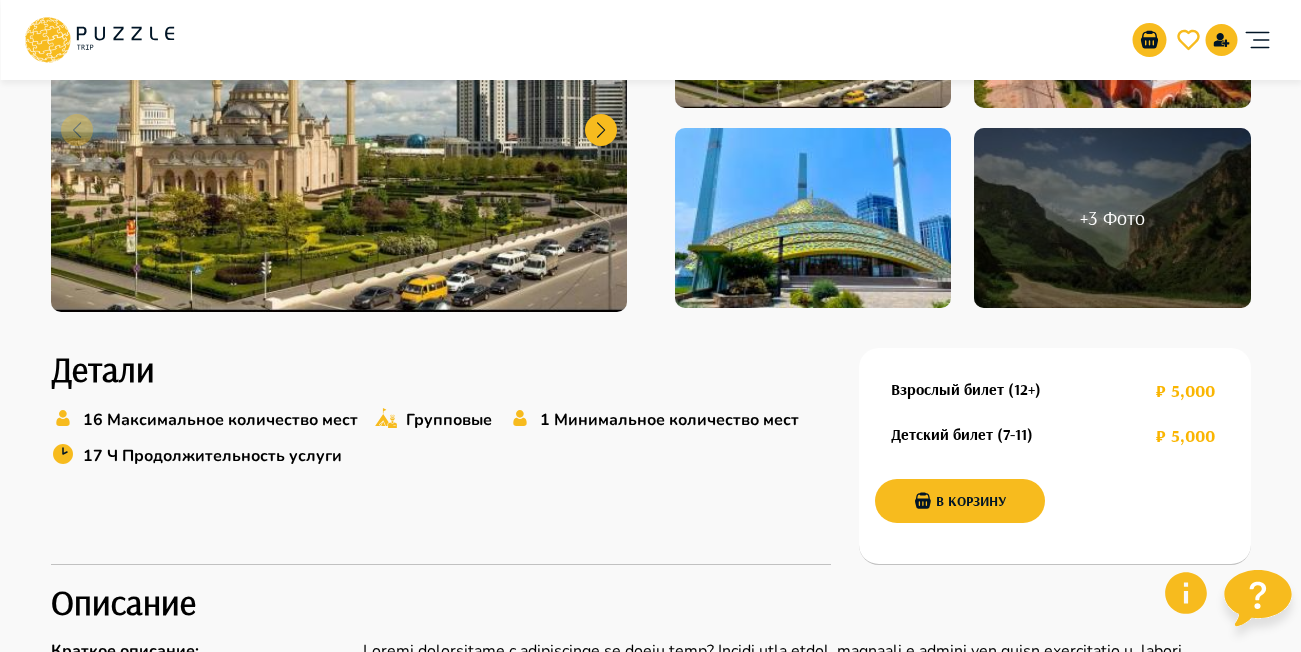 scroll, scrollTop: 0, scrollLeft: 0, axis: both 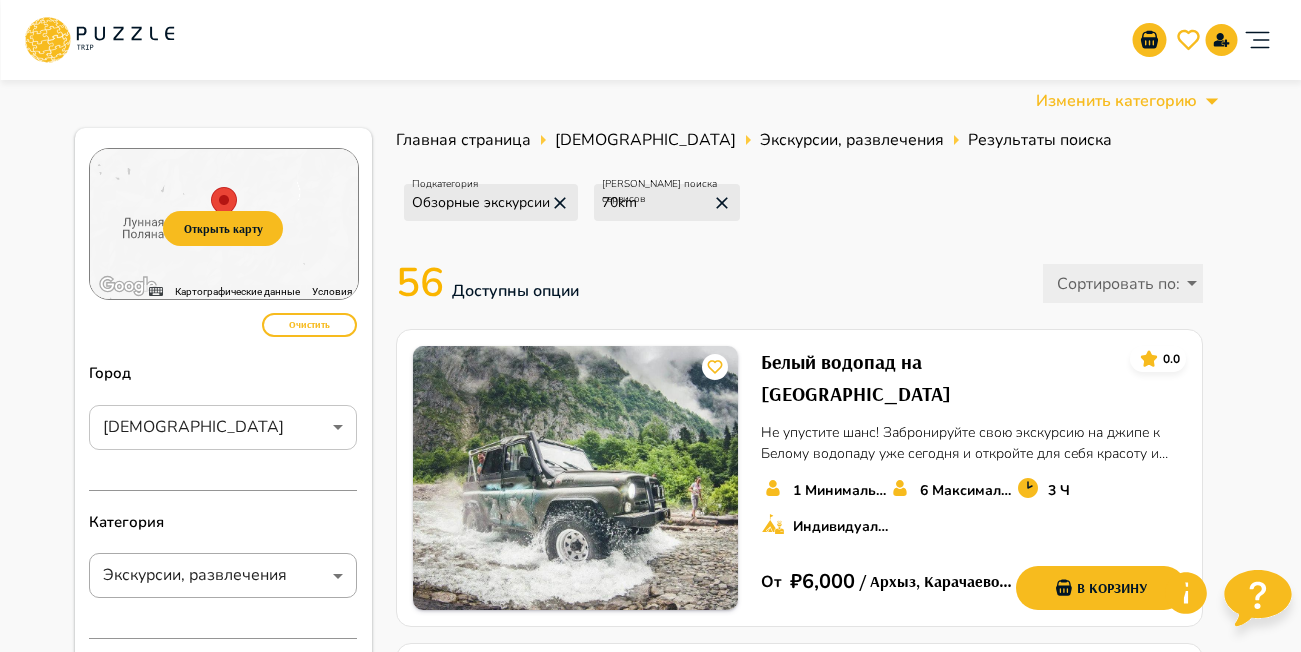 click on "Организаторам услуг Турагентствам Зарегистрироваться Войти RUB *** RU   ** Изменить категорию Открыть карту ← Переместить влево → Переместить вправо ↑ Переместить вверх ↓ Переместить вниз + Приблизить - Уменьшить Home Переместить влево на 75 % End Переместить вправо на 75 % Предыдущая страница Переместить вверх на 75 % Следующая страница Переместить вниз на 75 % Для навигации используйте клавиши со стрелками. Карта Рельеф Спутник Названия объектов Картографические данные Картографические данные ©2025 Google Картографические данные ©2025 Google 5 км  Условия Очистить ***** ​" at bounding box center [650, 1918] 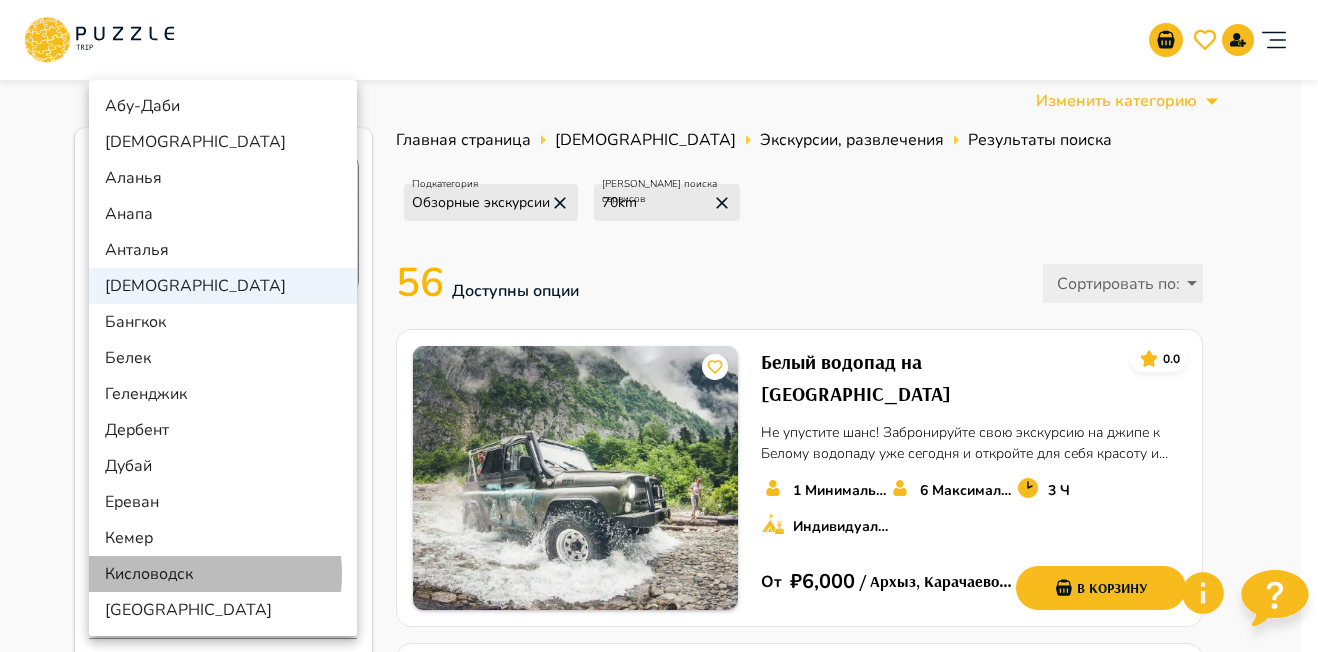 click on "Кисловодск" at bounding box center [223, 574] 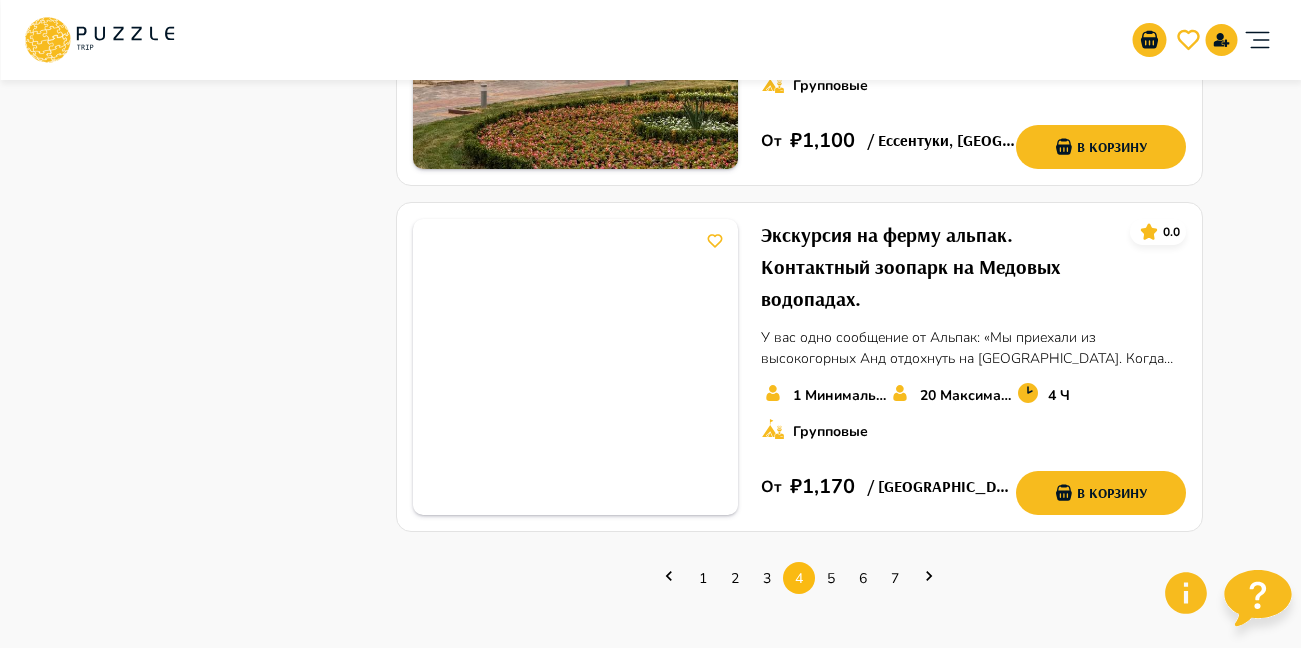 scroll, scrollTop: 2900, scrollLeft: 0, axis: vertical 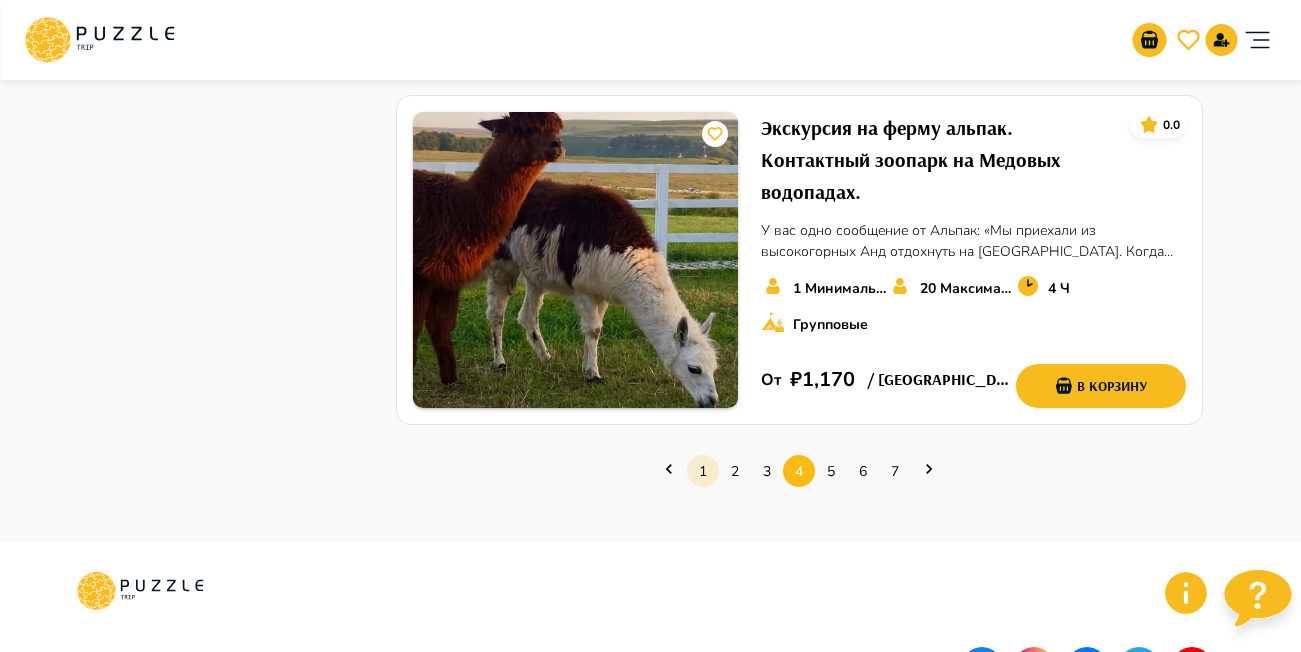 click on "1" at bounding box center [703, 471] 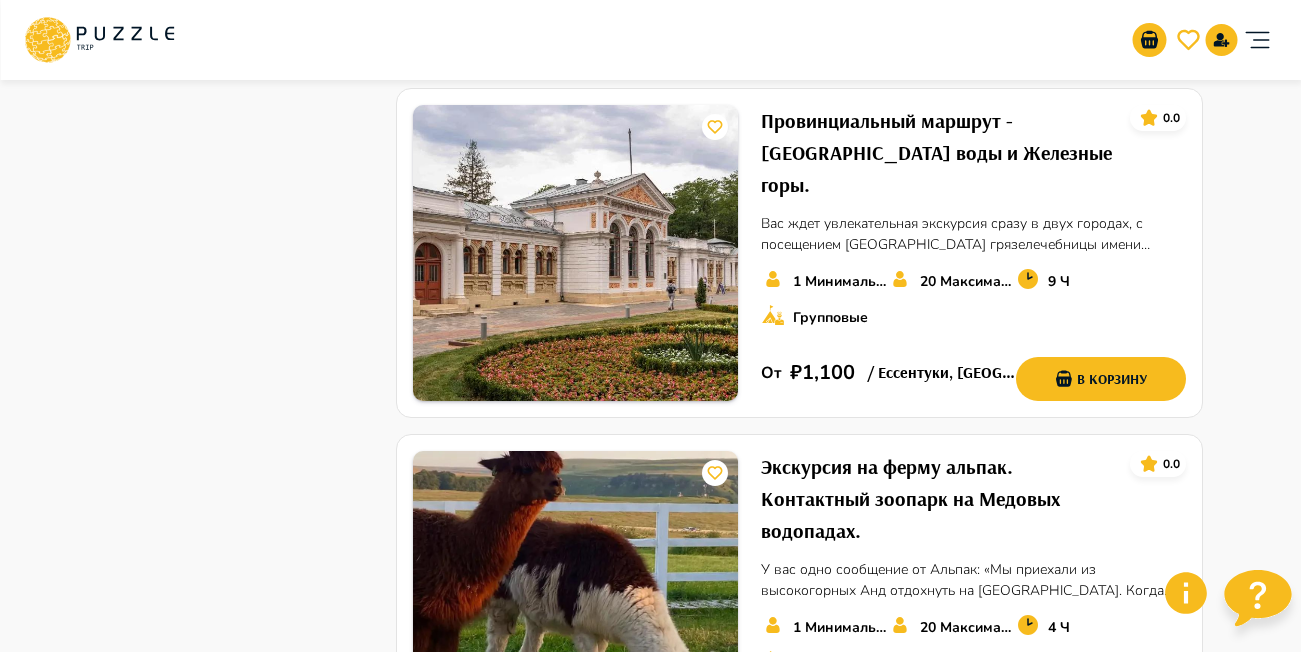 scroll, scrollTop: 2900, scrollLeft: 0, axis: vertical 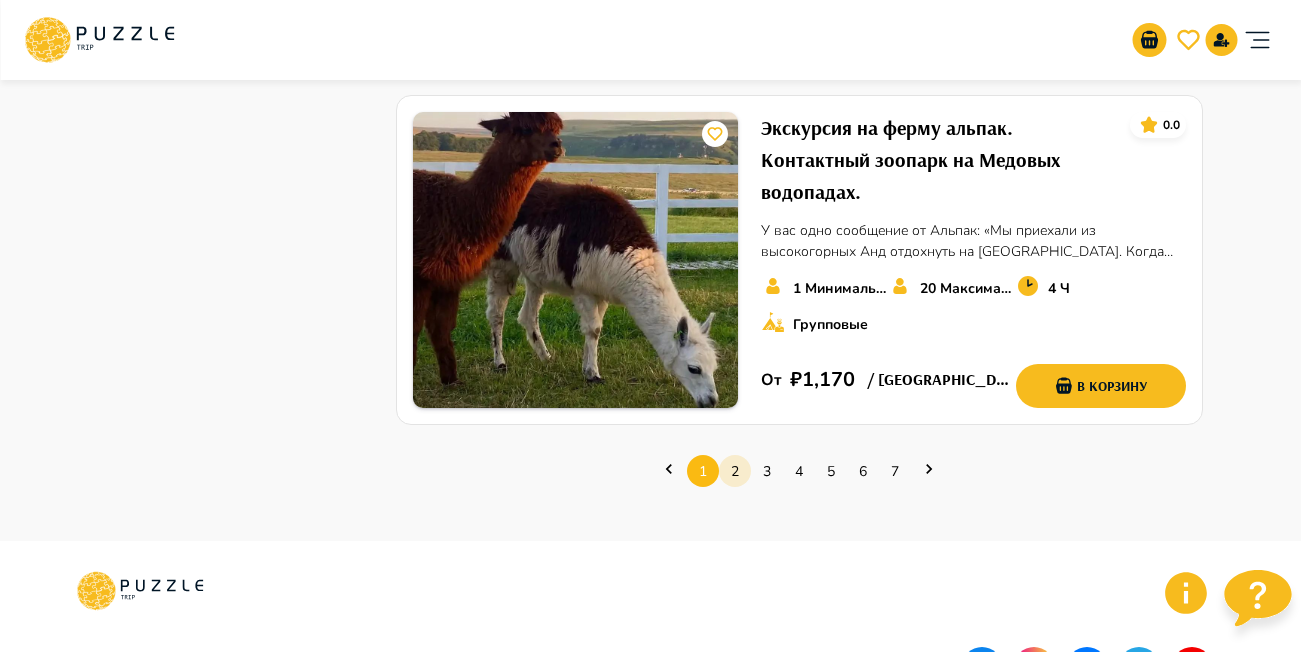 click on "2" at bounding box center (735, 471) 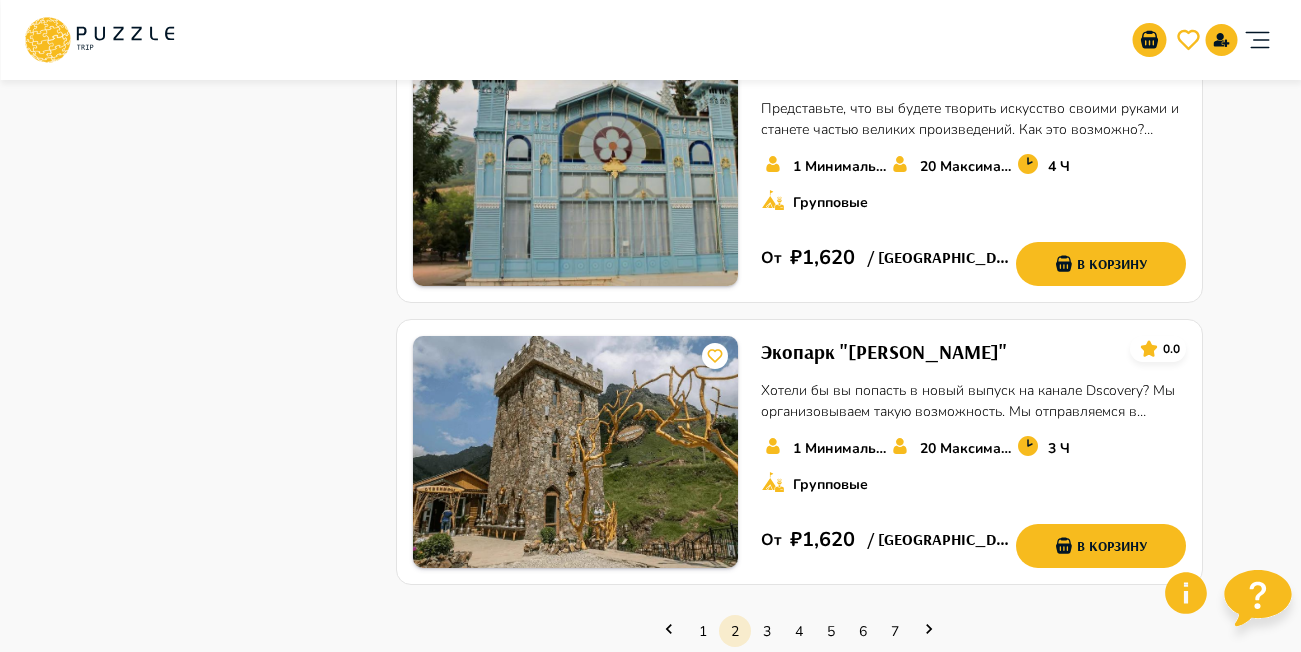 scroll, scrollTop: 2800, scrollLeft: 0, axis: vertical 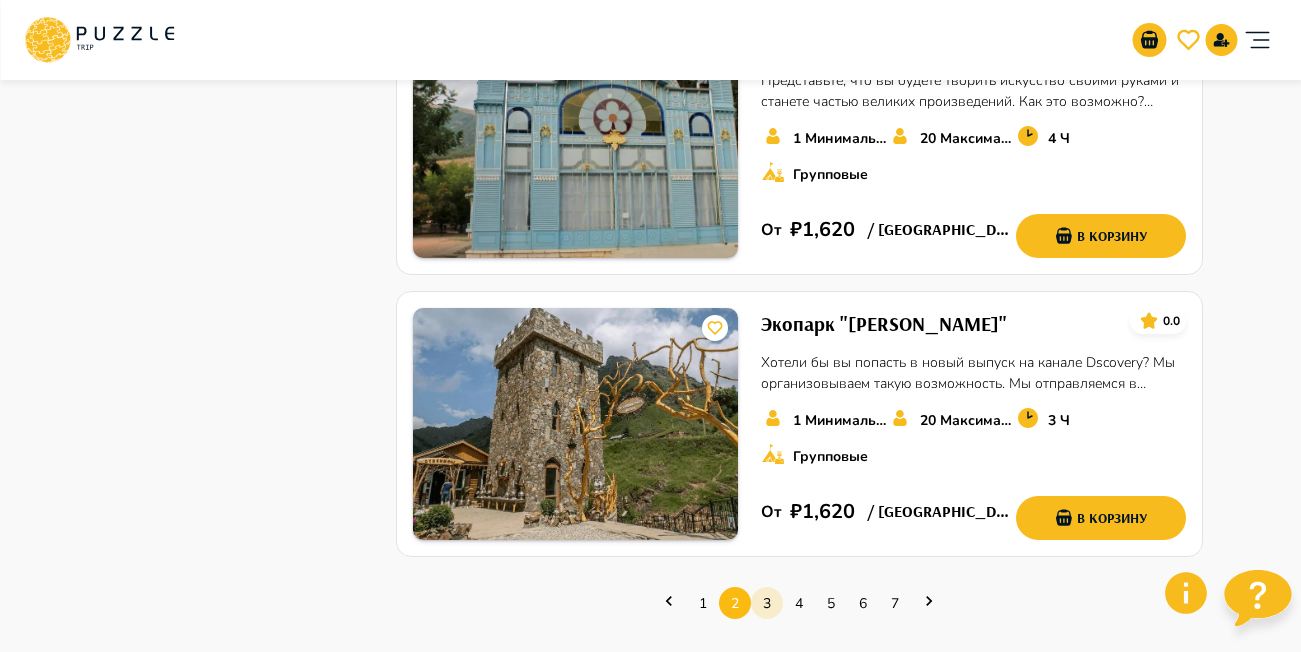 click on "3" at bounding box center [767, 603] 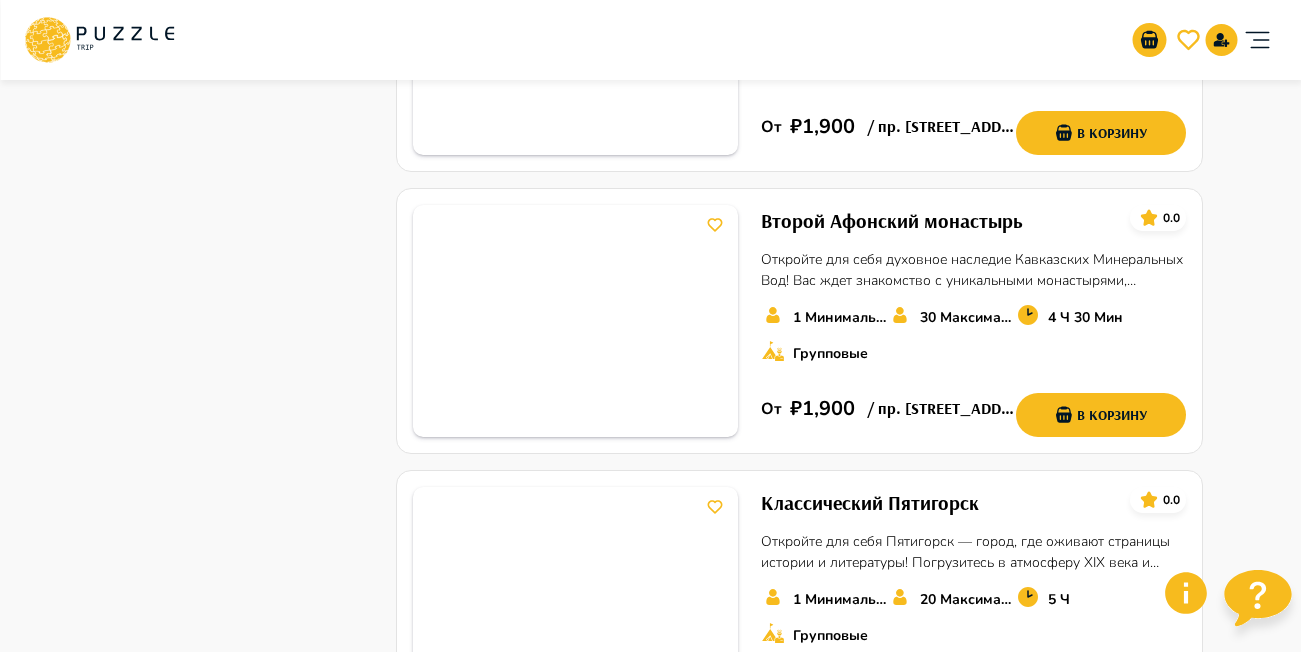 scroll, scrollTop: 1400, scrollLeft: 0, axis: vertical 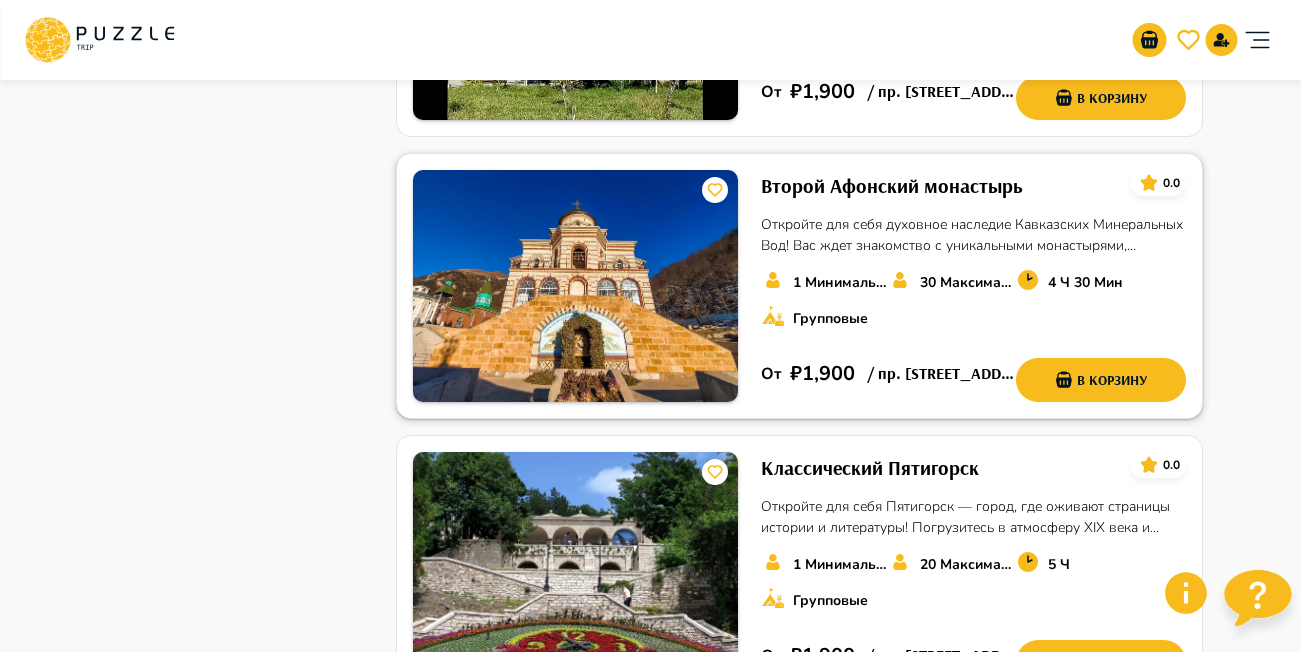 click on "Второй Афонский монастырь" at bounding box center (892, 186) 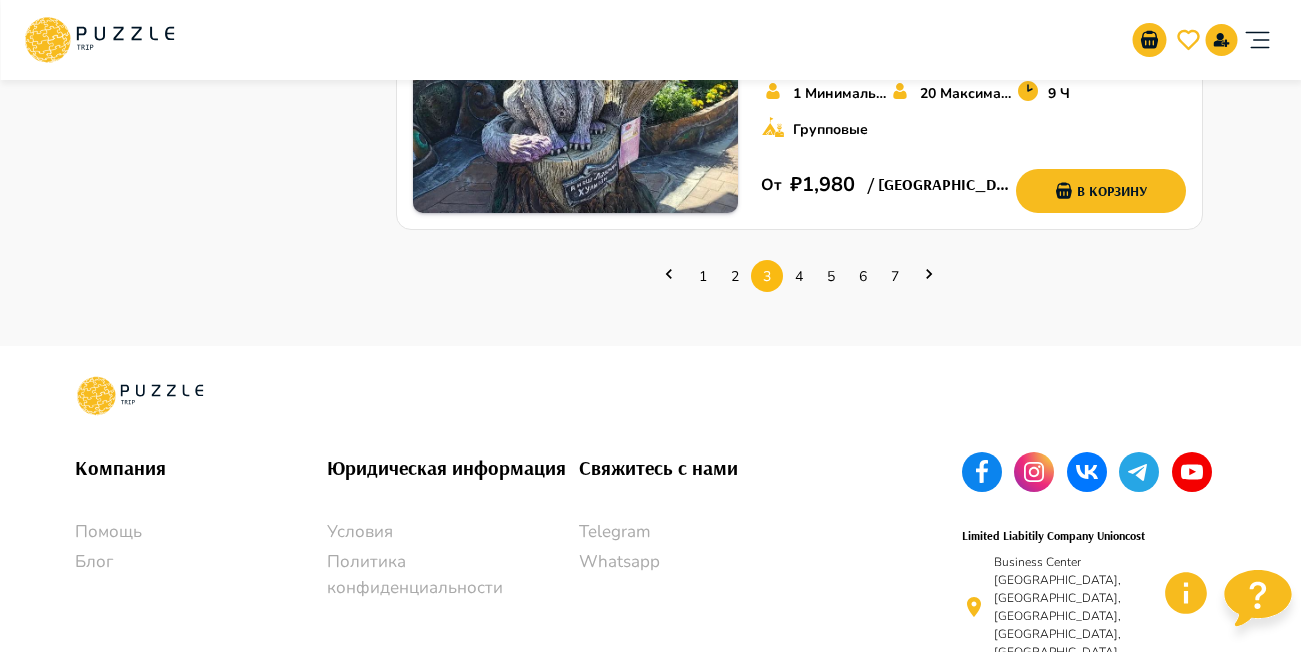 scroll, scrollTop: 3100, scrollLeft: 0, axis: vertical 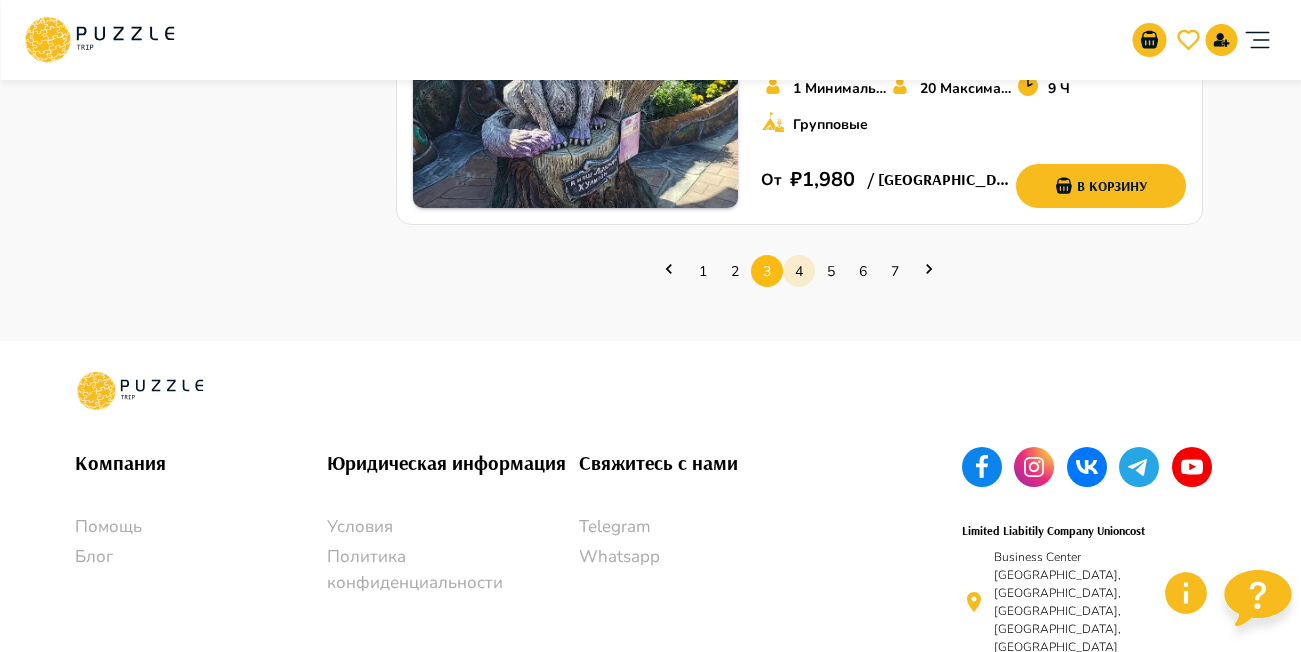 click on "4" at bounding box center [799, 271] 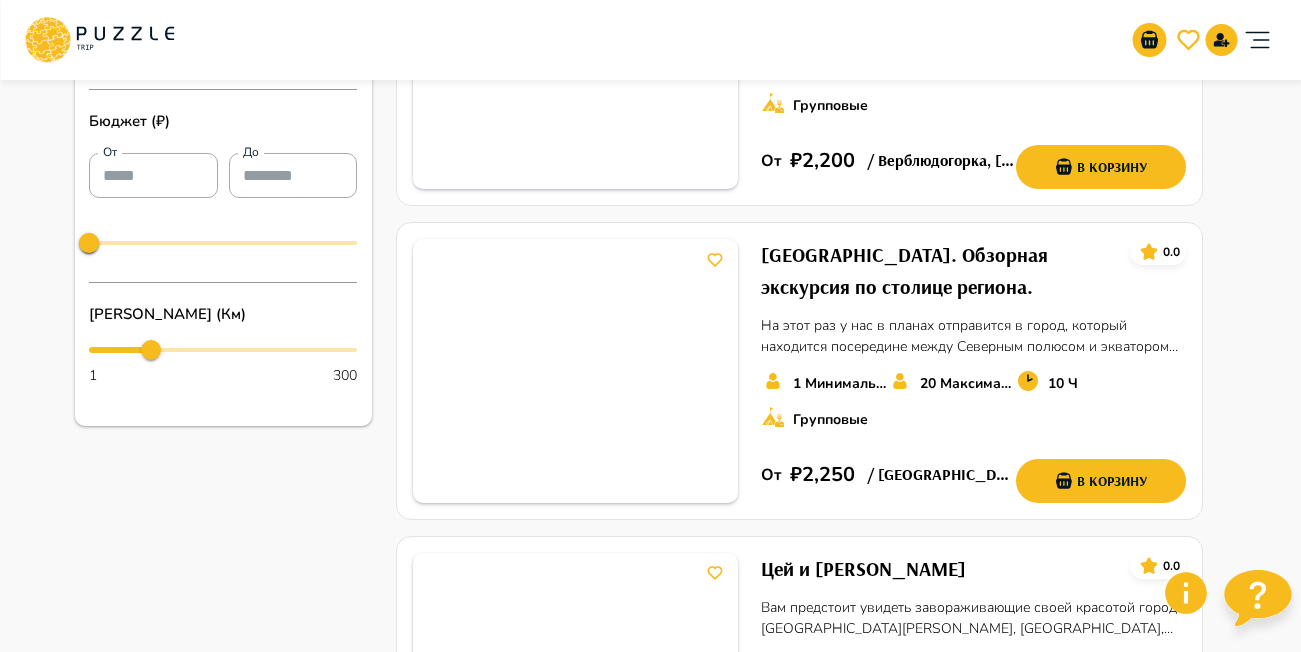 scroll, scrollTop: 800, scrollLeft: 0, axis: vertical 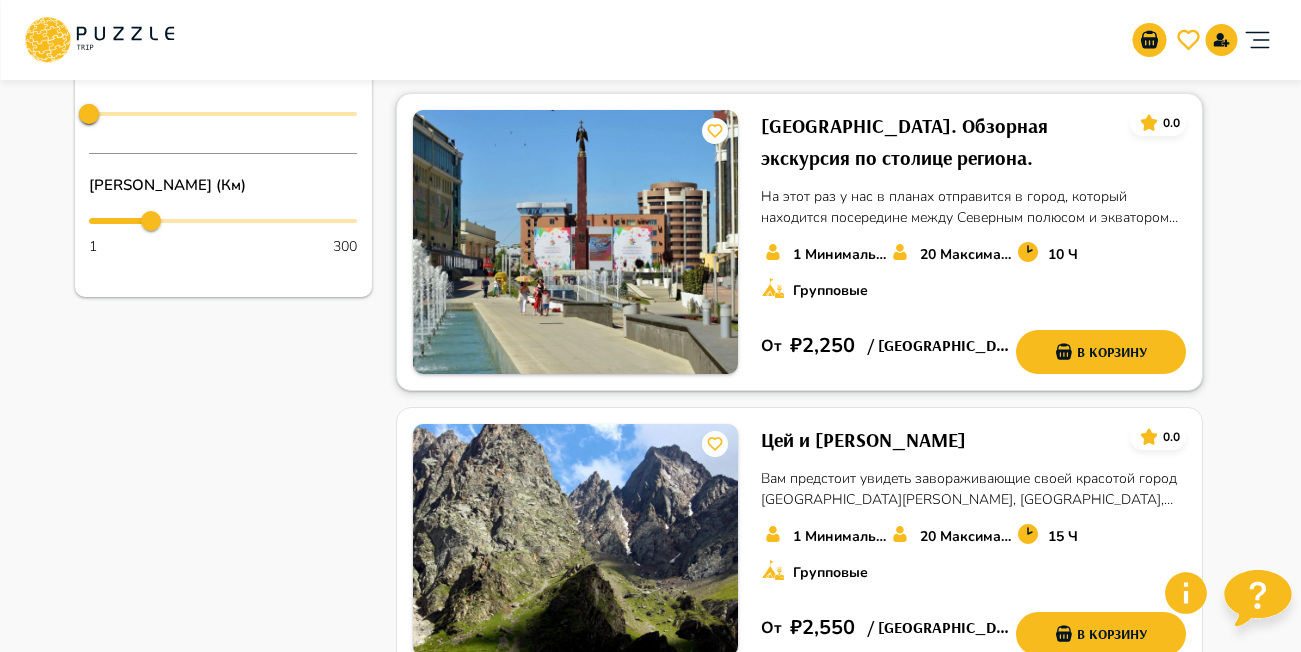 click on "Ставрополь. Обзорная экскурсия по столице региона." at bounding box center [937, 142] 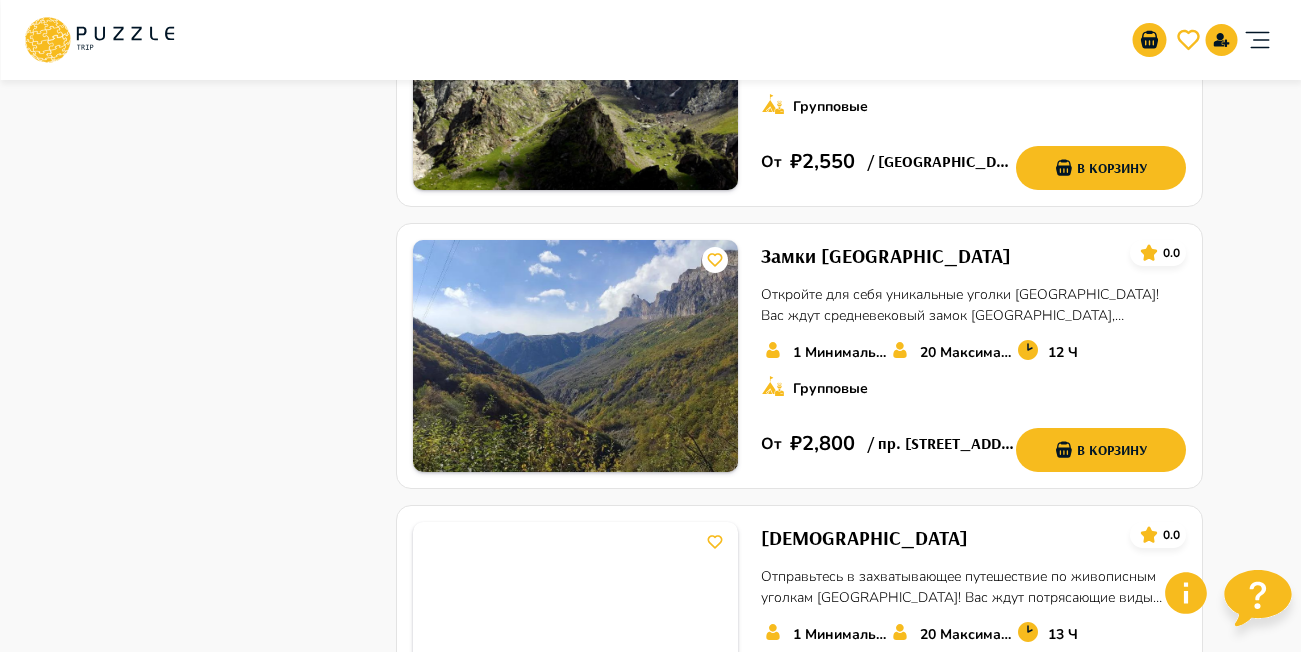 scroll, scrollTop: 1300, scrollLeft: 0, axis: vertical 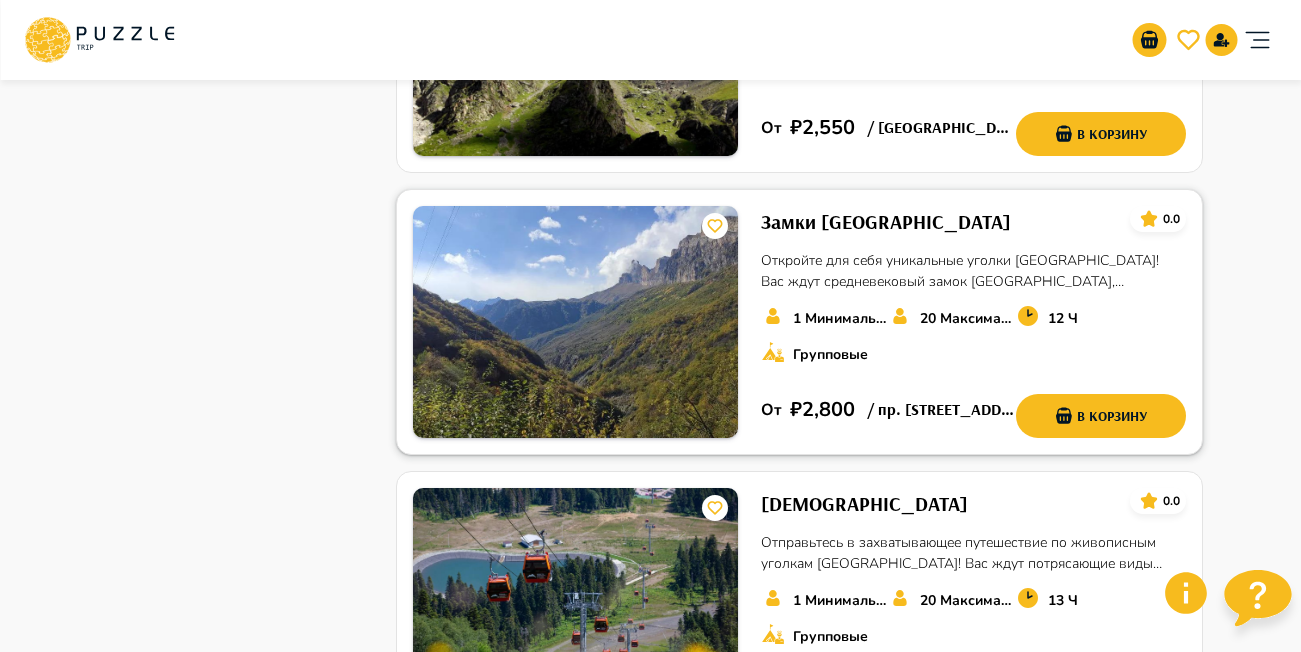 click on "Замки [GEOGRAPHIC_DATA]" at bounding box center [886, 222] 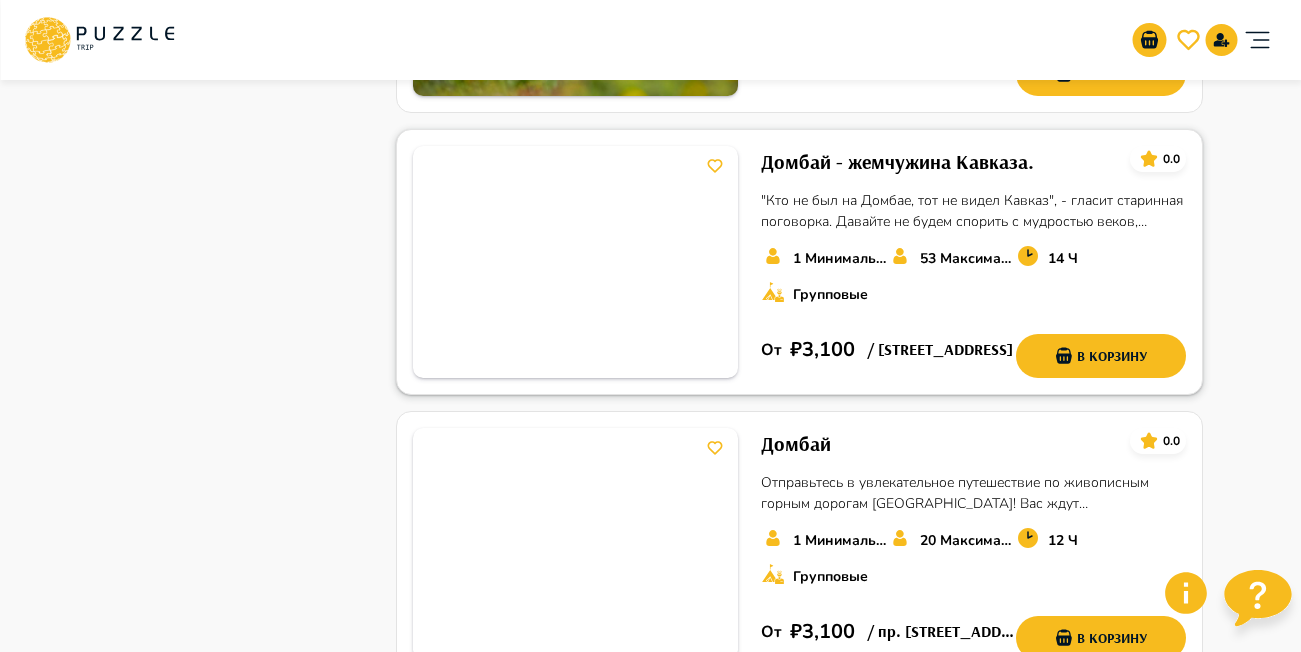 scroll, scrollTop: 1900, scrollLeft: 0, axis: vertical 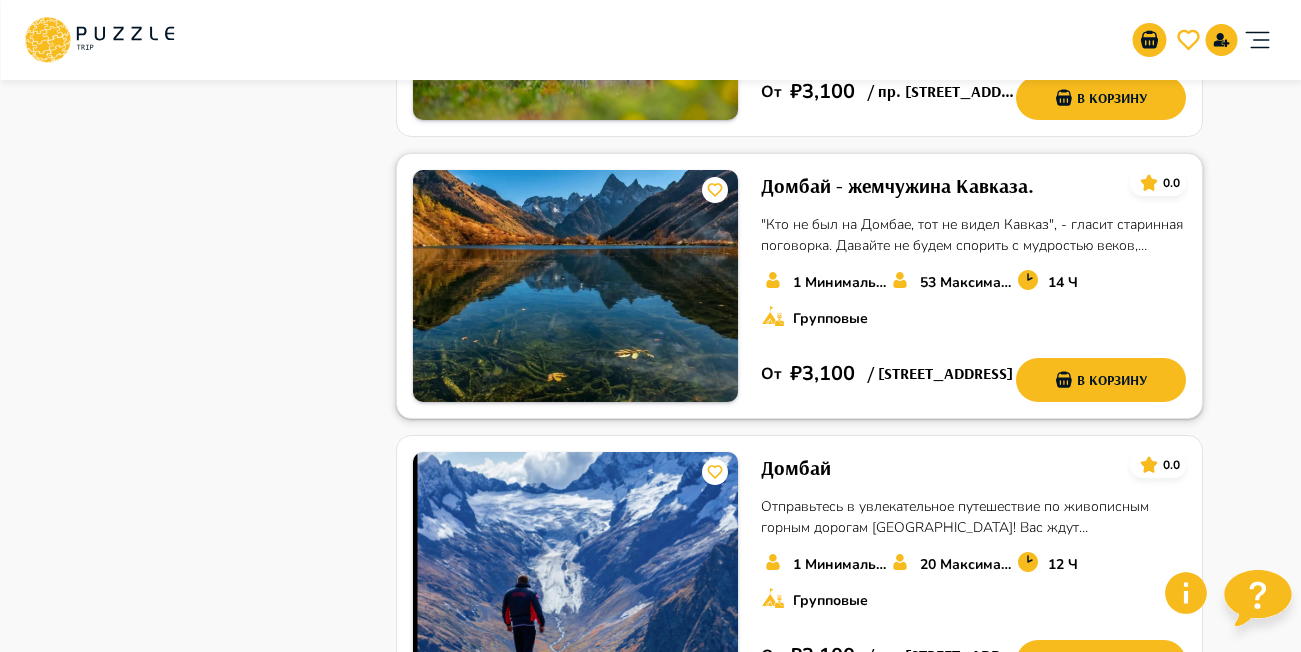 click on "Домбай - жемчужина Кавказа." at bounding box center [897, 186] 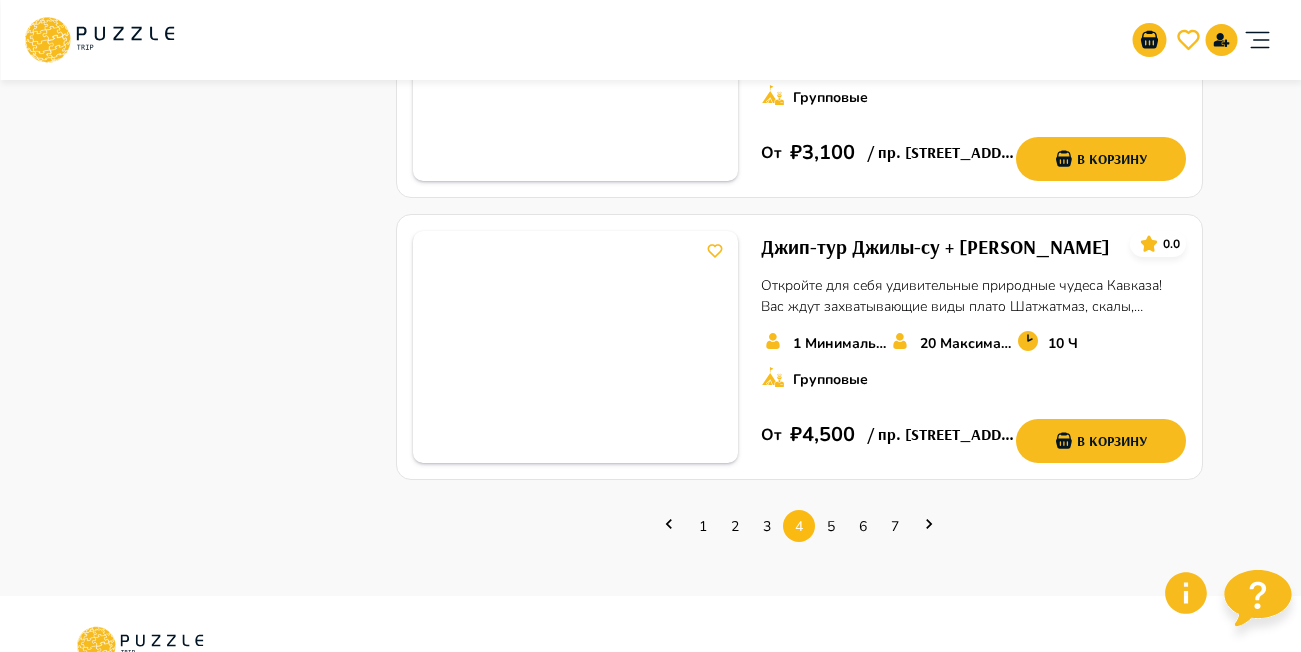 scroll, scrollTop: 2800, scrollLeft: 0, axis: vertical 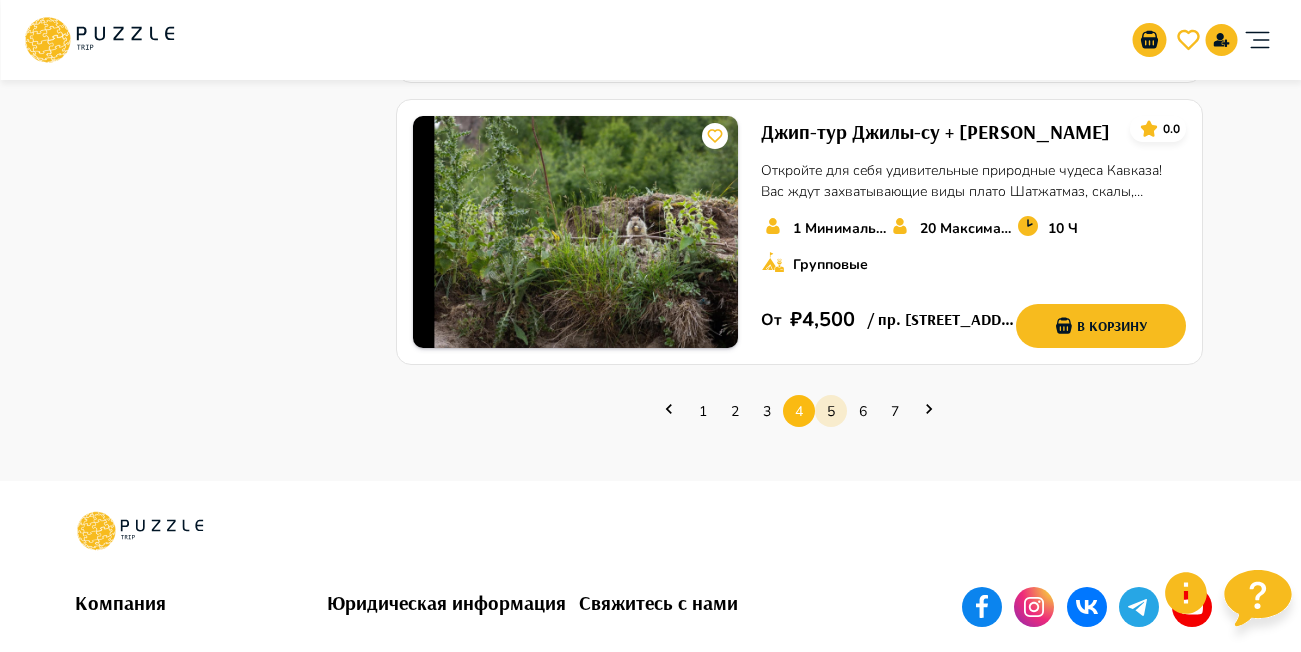 click on "5" at bounding box center (831, 411) 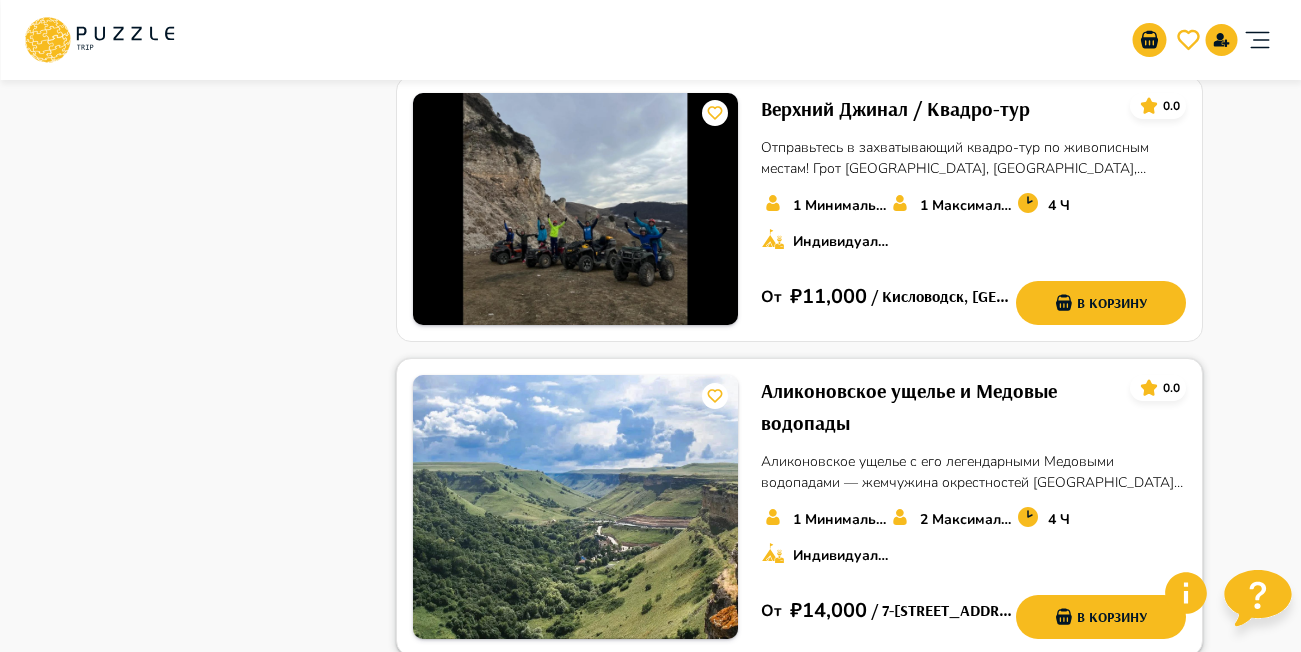 scroll, scrollTop: 2800, scrollLeft: 0, axis: vertical 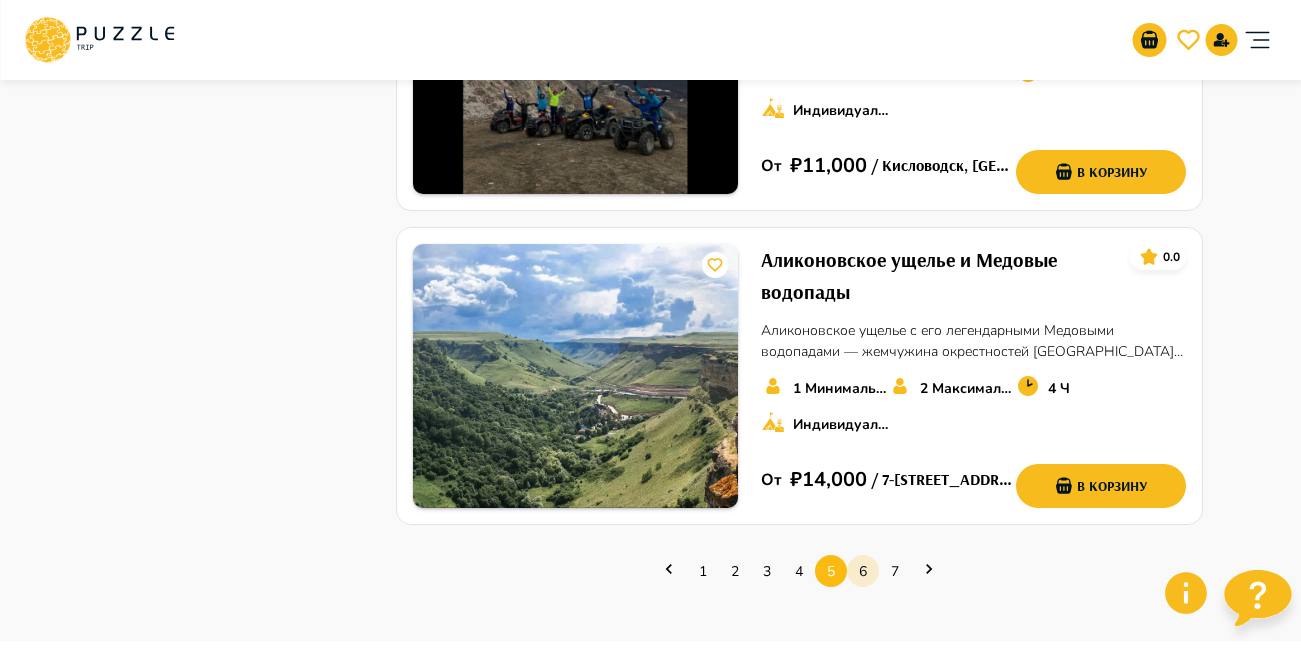 click on "6" at bounding box center [863, 571] 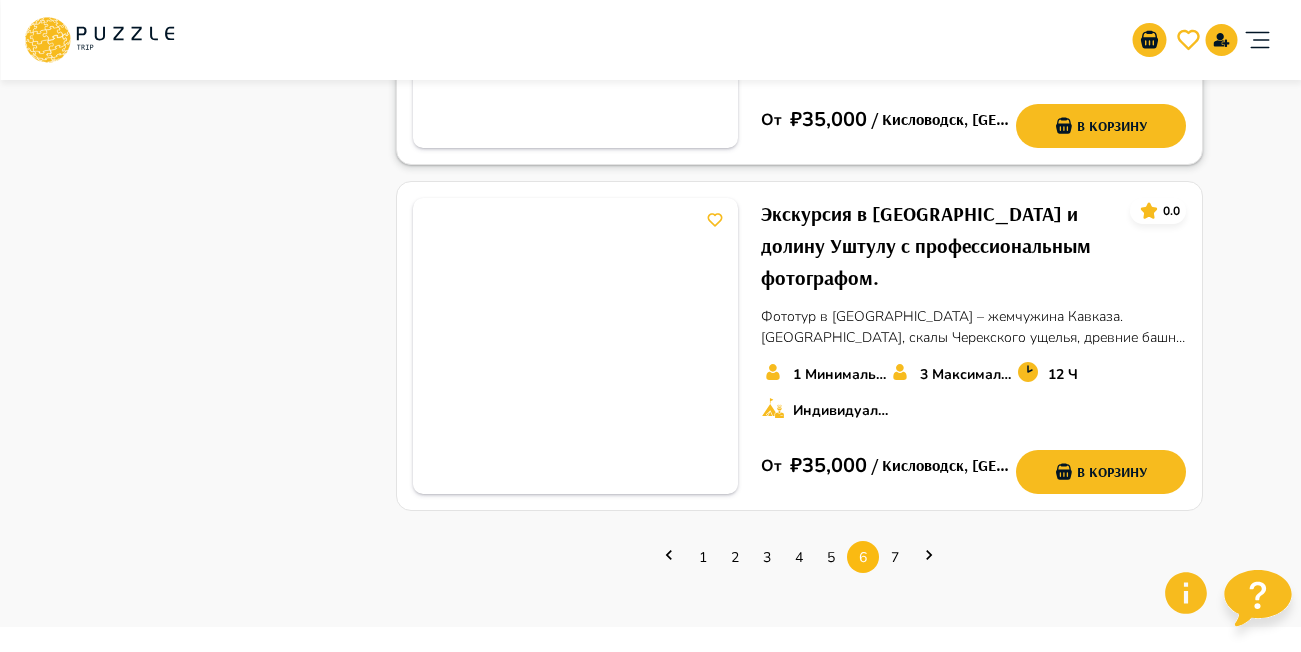 scroll, scrollTop: 3000, scrollLeft: 0, axis: vertical 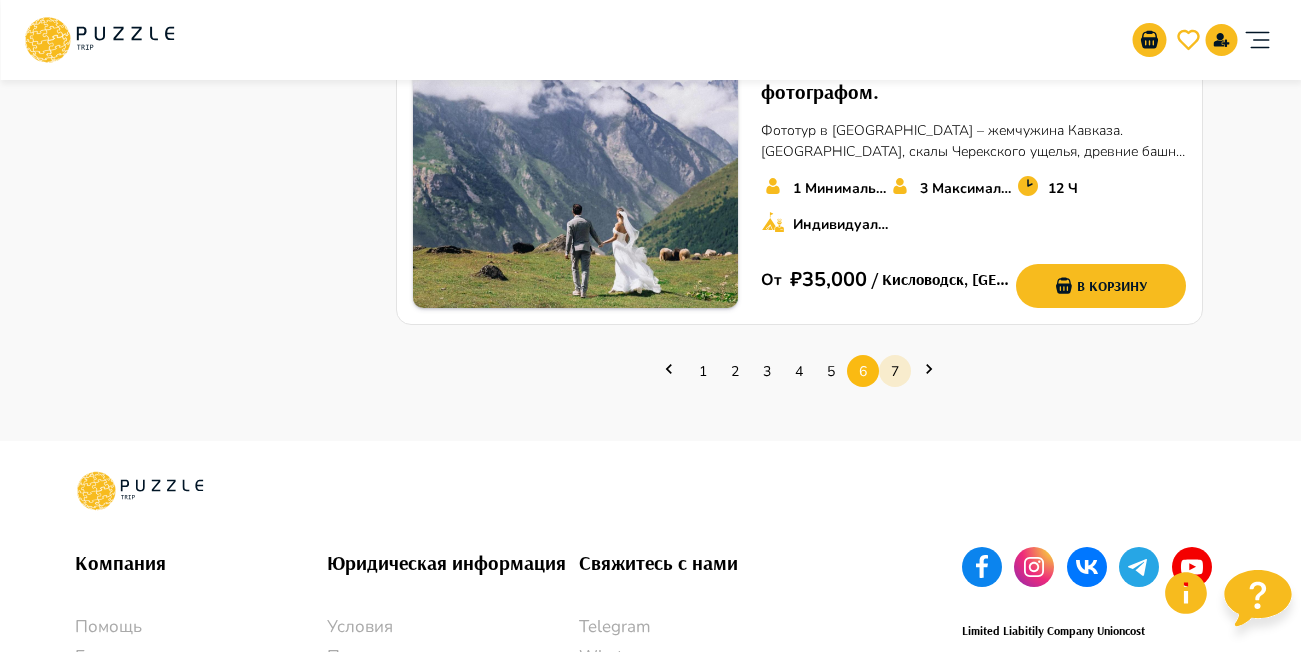 click on "7" at bounding box center [895, 371] 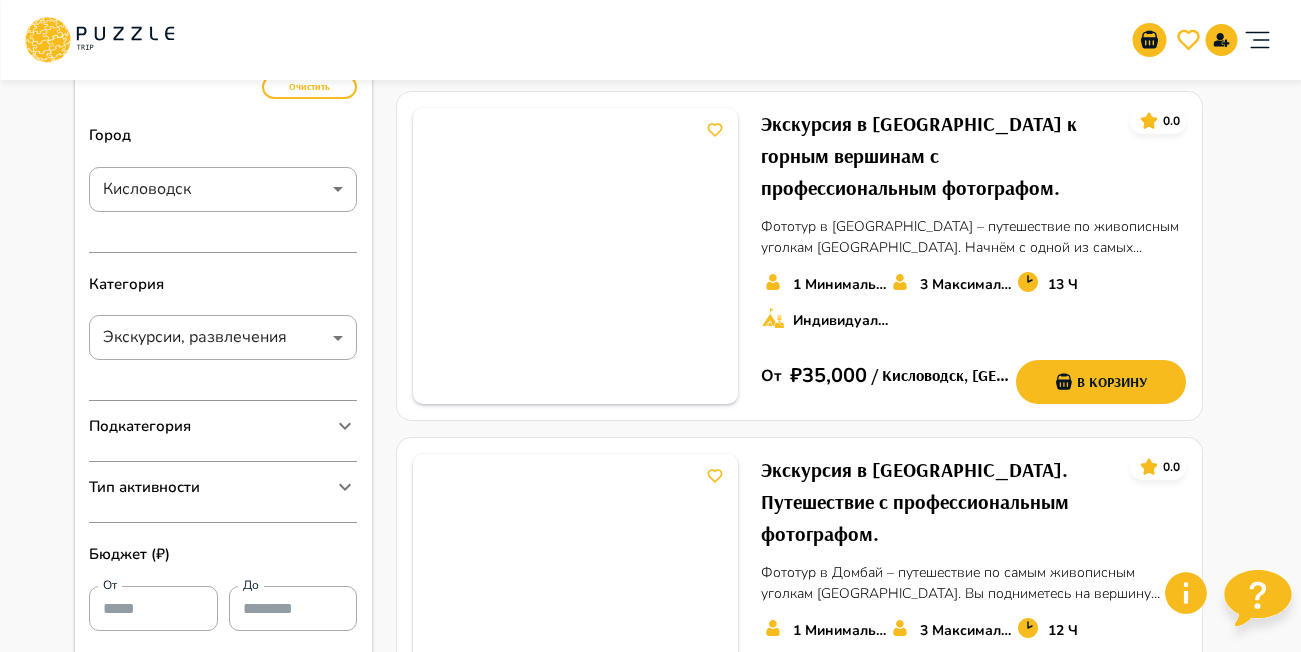 scroll, scrollTop: 0, scrollLeft: 0, axis: both 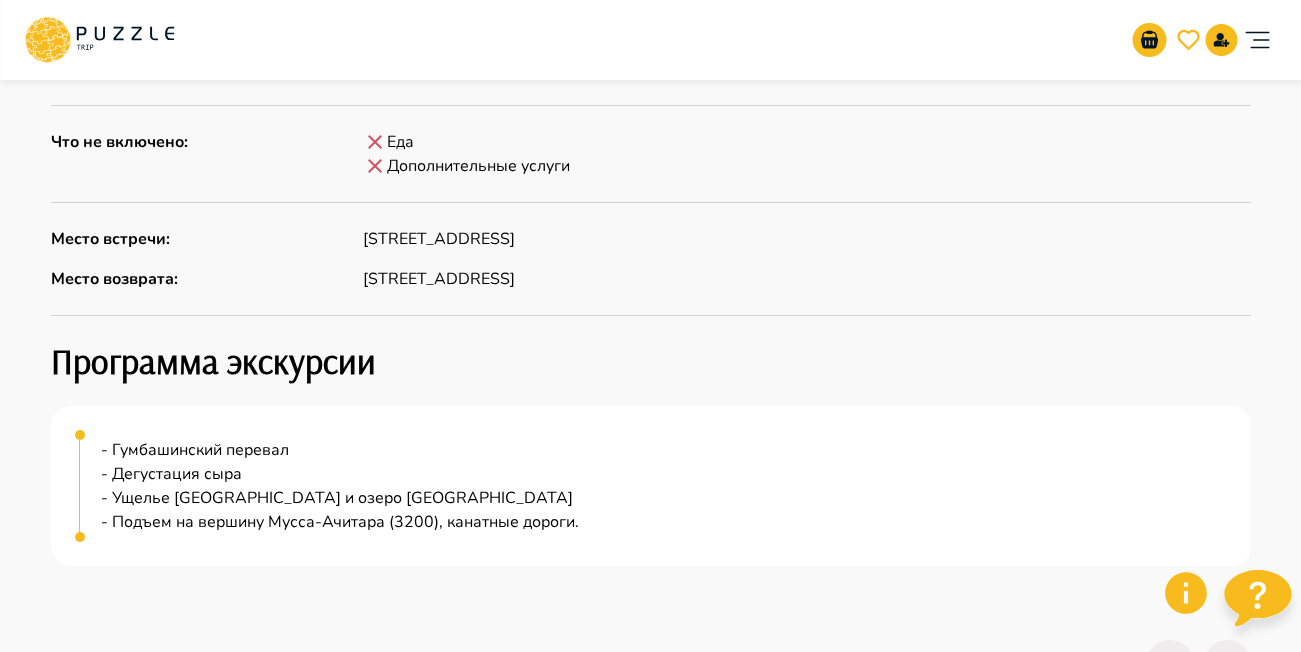 click on "Программа экскурсии - Гумбашинский перевал - Дегустация [GEOGRAPHIC_DATA] [GEOGRAPHIC_DATA] и озеро [GEOGRAPHIC_DATA] на вершину [GEOGRAPHIC_DATA] (3200), канатные дороги." at bounding box center (651, 453) 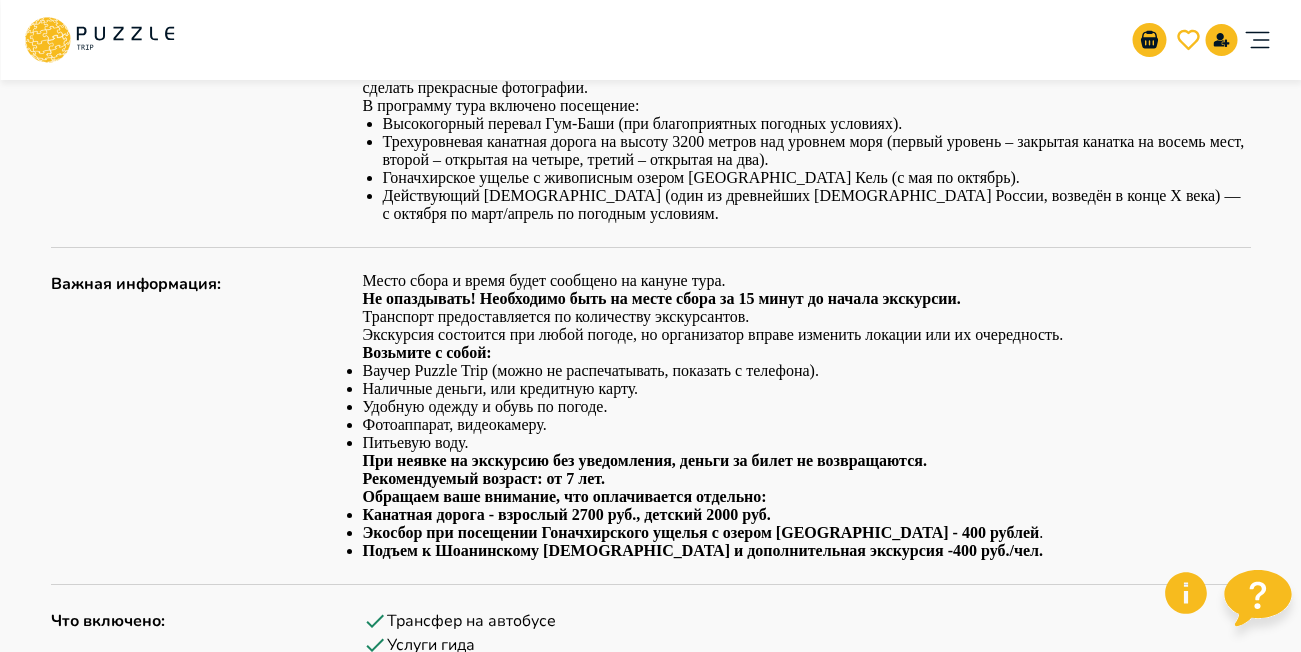 scroll, scrollTop: 0, scrollLeft: 0, axis: both 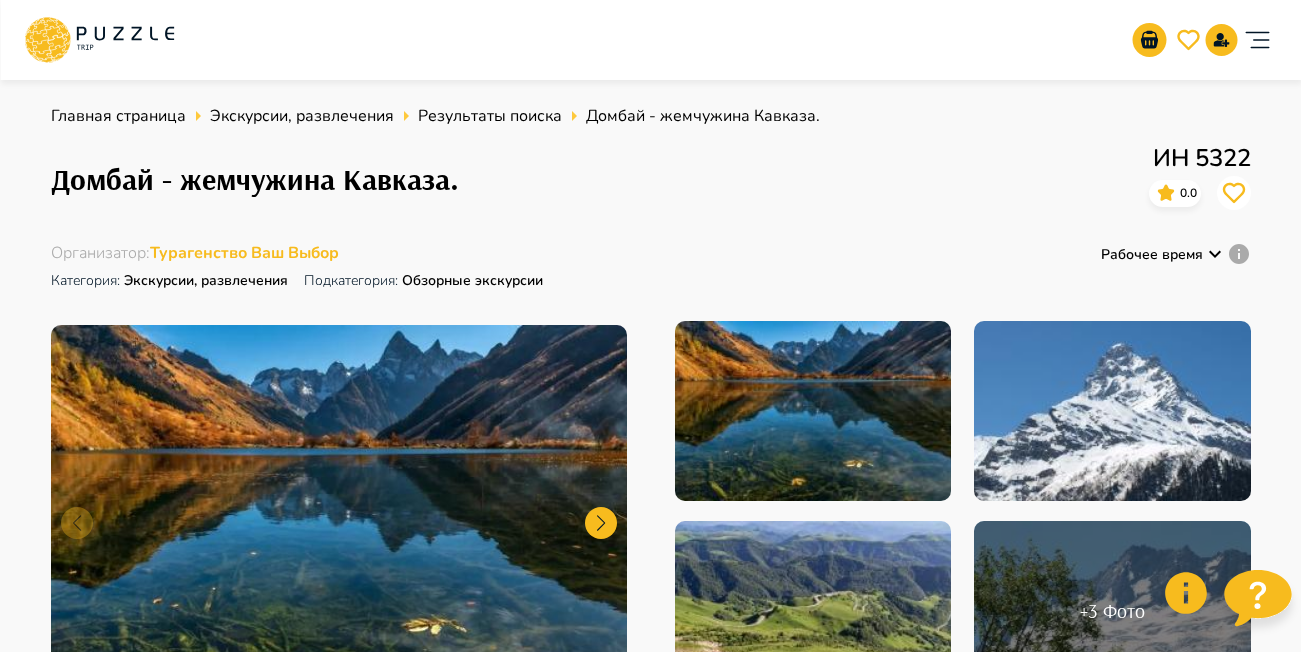 click on "Главная страница Экскурсии, развлечения Результаты поиска Домбай - жемчужина Кавказа. Домбай - жемчужина Кавказа. ИН 5322 0.0 Организатор :   Турагенство Ваш Выбор   Категория :     Экскурсии, развлечения Подкатегория:     Обзорные экскурсии Рабочее время + 3   Фото Детали 53 Максимальное количество мест Групповые  1 Минимальное количество мест 14 Ч Продолжительность услуги Взрослый билет (12+) ₽ 3,300 Детский билет (7-11) ₽ 3,100 В корзину Описание Краткое описание : Подробное описание : В программу тура включено посещение: Важная информация :   Возьмите с собой:  . : : Еда : : 0.0" at bounding box center (650, 1584) 